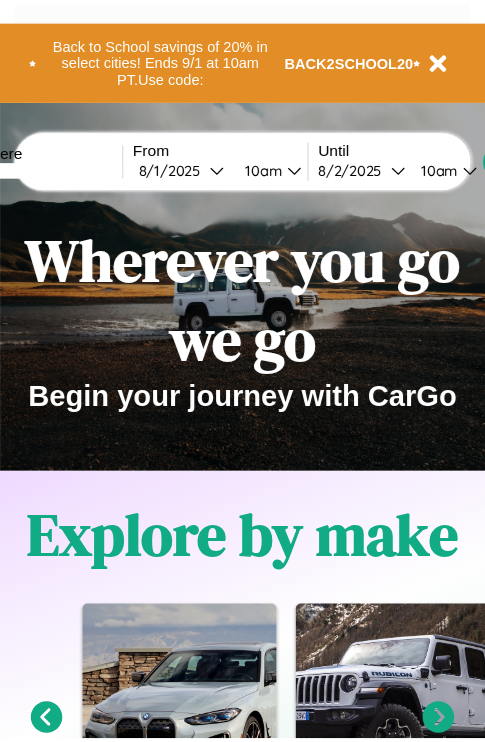 scroll, scrollTop: 0, scrollLeft: 0, axis: both 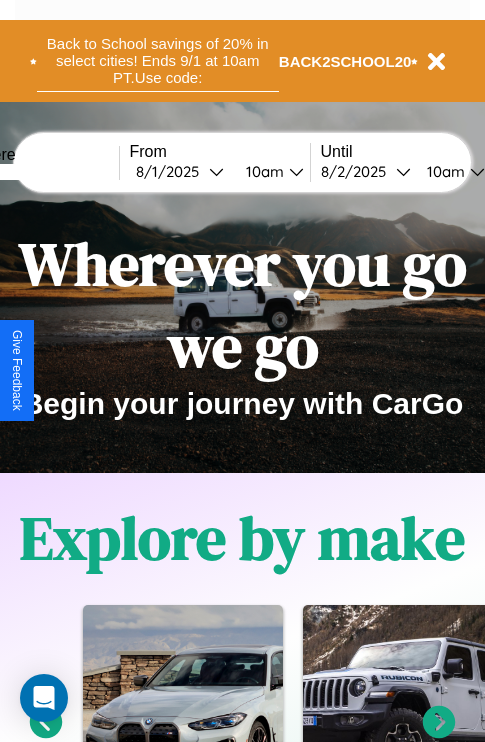 click on "Back to School savings of 20% in select cities! Ends 9/1 at 10am PT.  Use code:" at bounding box center (158, 61) 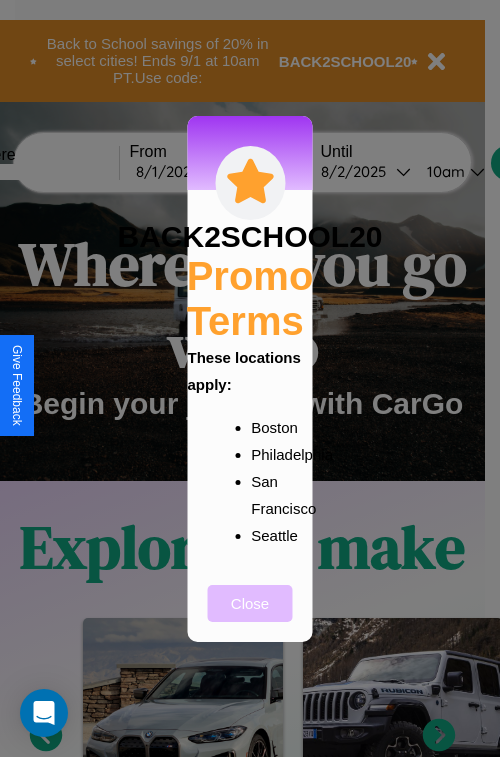 click on "Close" at bounding box center [250, 603] 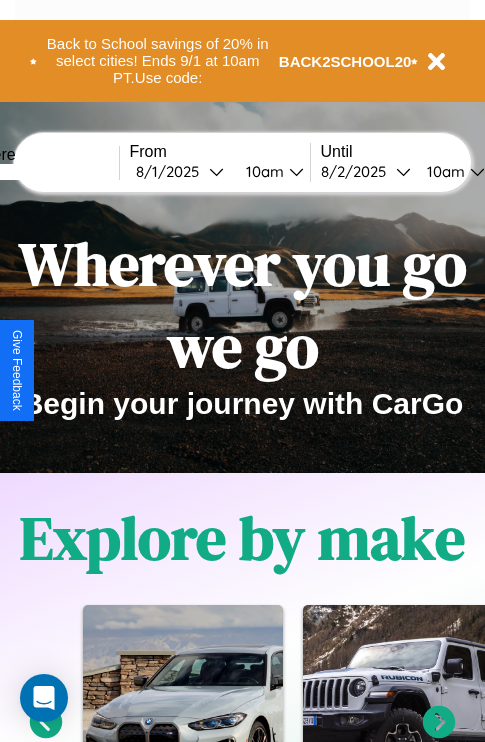 click at bounding box center [44, 172] 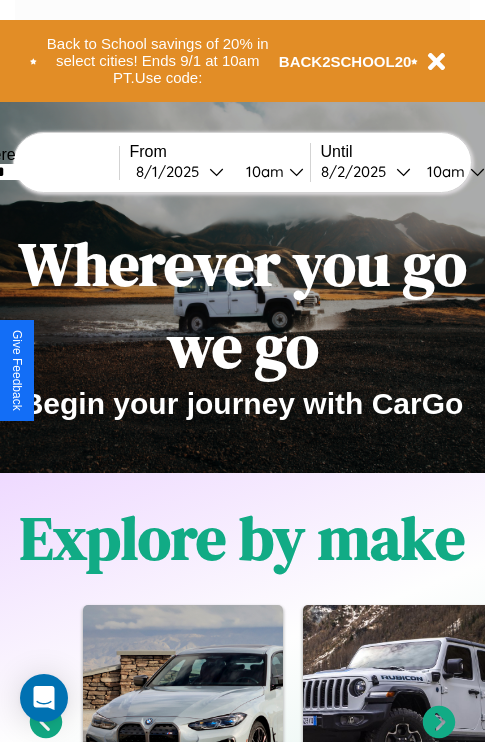 type on "******" 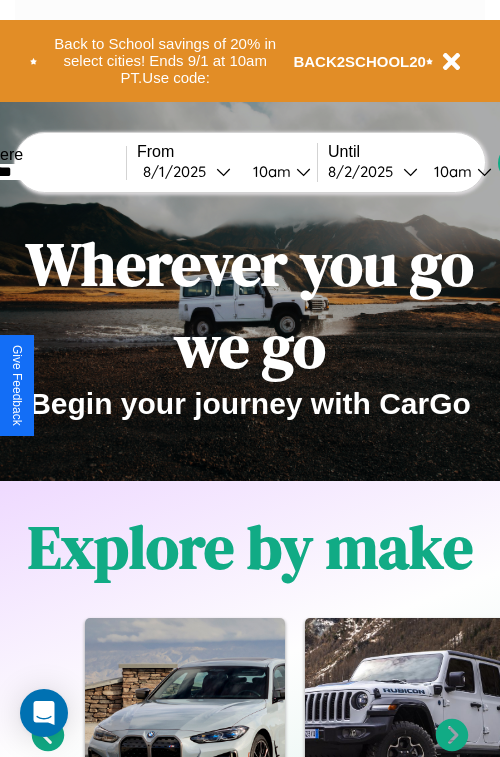 select on "*" 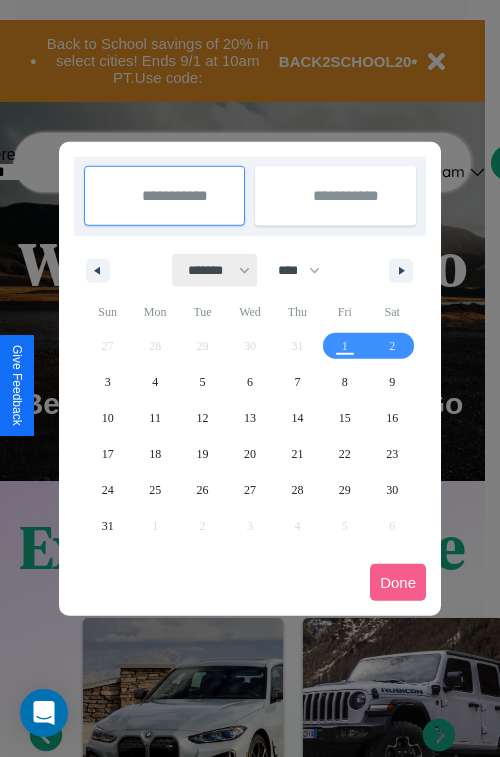 click on "******* ******** ***** ***** *** **** **** ****** ********* ******* ******** ********" at bounding box center [215, 270] 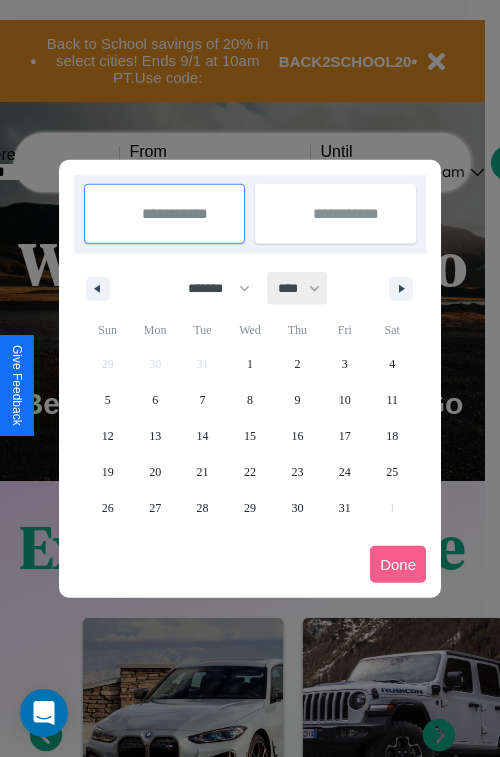click on "**** **** **** **** **** **** **** **** **** **** **** **** **** **** **** **** **** **** **** **** **** **** **** **** **** **** **** **** **** **** **** **** **** **** **** **** **** **** **** **** **** **** **** **** **** **** **** **** **** **** **** **** **** **** **** **** **** **** **** **** **** **** **** **** **** **** **** **** **** **** **** **** **** **** **** **** **** **** **** **** **** **** **** **** **** **** **** **** **** **** **** **** **** **** **** **** **** **** **** **** **** **** **** **** **** **** **** **** **** **** **** **** **** **** **** **** **** **** **** **** ****" at bounding box center [298, 288] 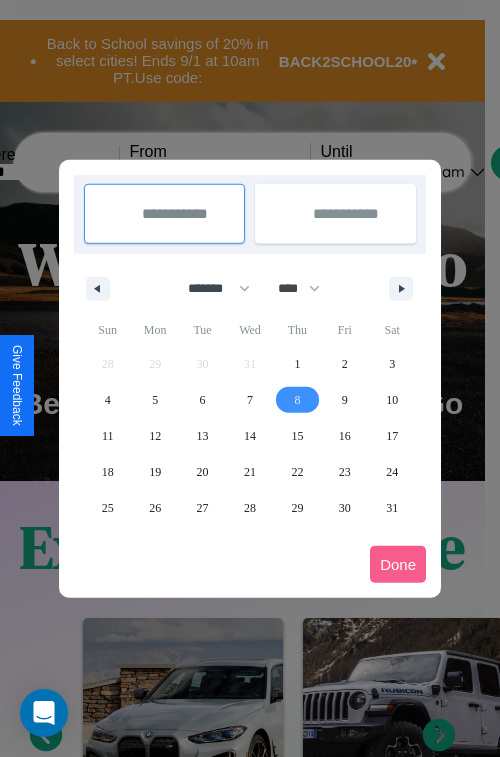 click on "8" at bounding box center [297, 400] 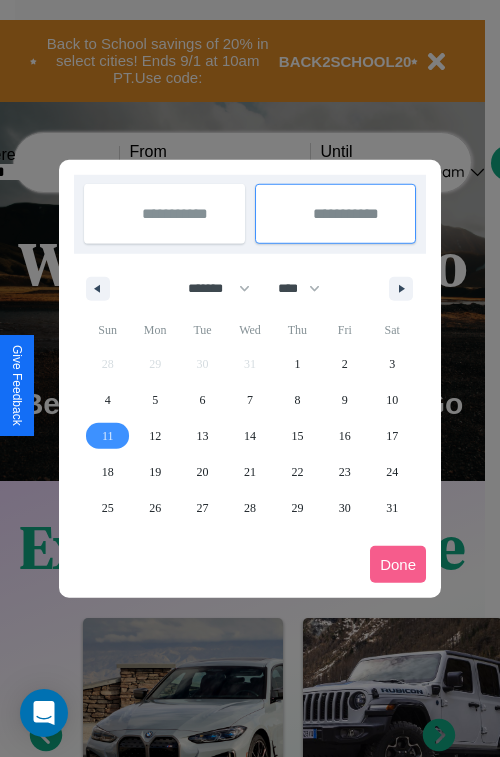 click on "11" at bounding box center (108, 436) 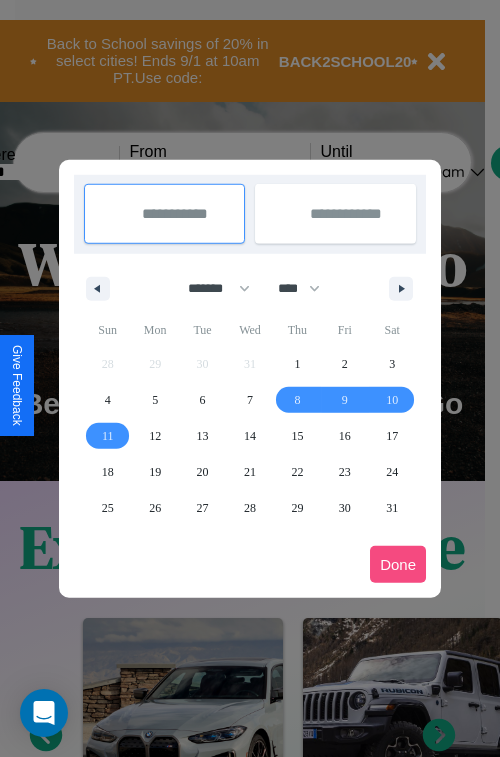 click on "Done" at bounding box center [398, 564] 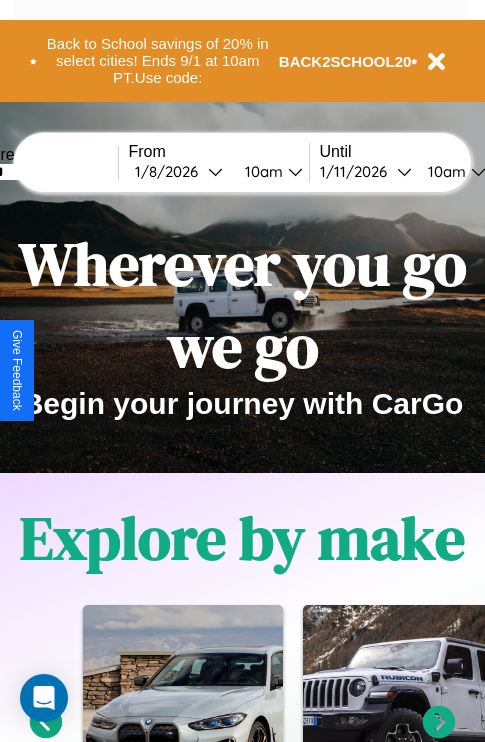 scroll, scrollTop: 0, scrollLeft: 67, axis: horizontal 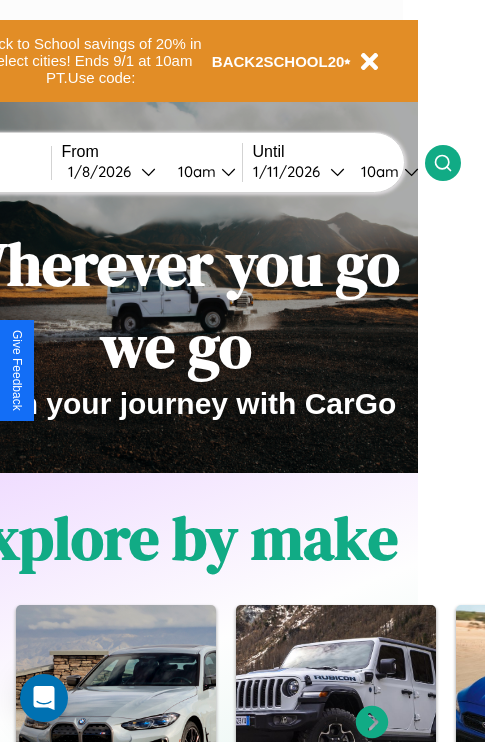 click 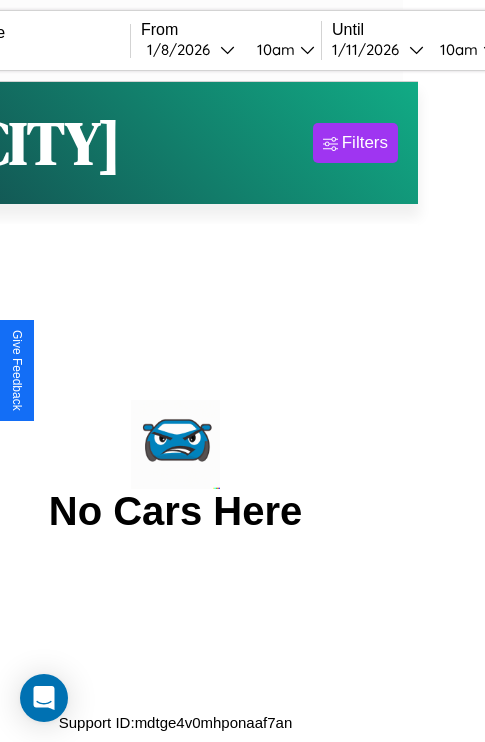 scroll, scrollTop: 0, scrollLeft: 0, axis: both 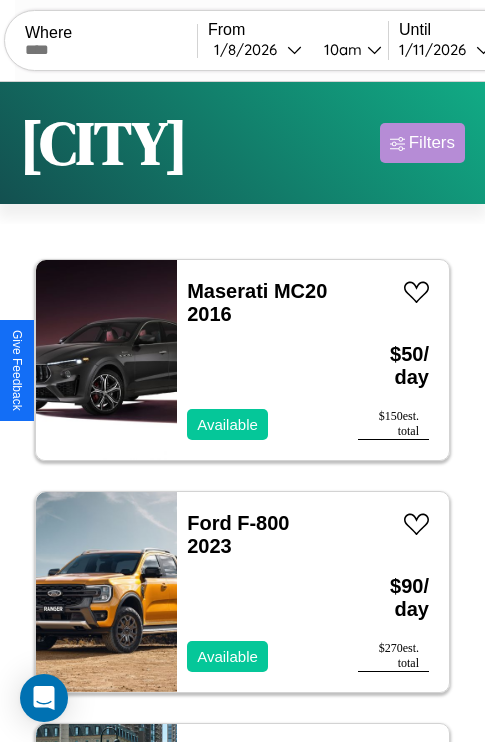click on "Filters" at bounding box center (432, 143) 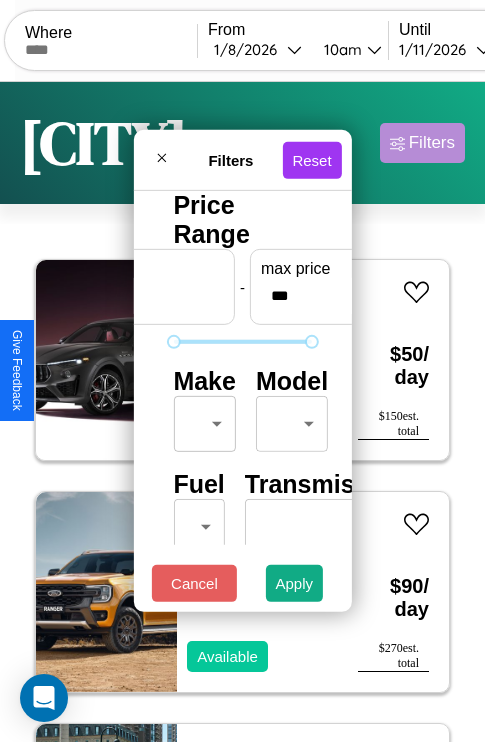 scroll, scrollTop: 59, scrollLeft: 0, axis: vertical 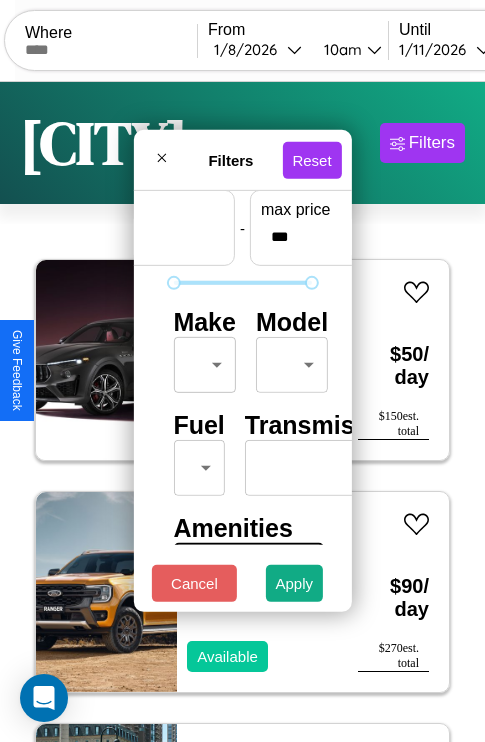 click on "CarGo Where From 1 / 8 / 2026 10am Until 1 / 11 / 2026 10am Become a Host Login Sign Up [CITY] Filters 116 cars in this area These cars can be picked up in this city. Maserati MC20 2016 Available $ 50 / day $ 150 est. total Ford F-800 2023 Available $ 90 / day $ 270 est. total Toyota Corona 2014 Available $ 200 / day $ 600 est. total Volkswagen Golf GTI 2023 Unavailable $ 60 / day $ 180 est. total Volkswagen CABRIOLET 2016 Available $ 50 / day $ 150 est. total Mazda MX-6 2016 Available $ 100 / day $ 300 est. total Acura Legend 2014 Available $ 100 / day $ 300 est. total Alfa Romeo Giulia (952) 2014 Unavailable $ 80 / day $ 240 est. total Subaru Justy 2024 Available $ 110 / day $ 330 est. total Aston Martin DB7 2022 Available $ 200 / day $ 600 est. total Kia Carnival 2017 Available $ 120 / day $ 360 est. total Kia Sorento 2018 Available $ 100 / day $ 300 est. total Infiniti Q60 2024 Available $ 200 / day $ 600 est. total Hyundai" at bounding box center (242, 412) 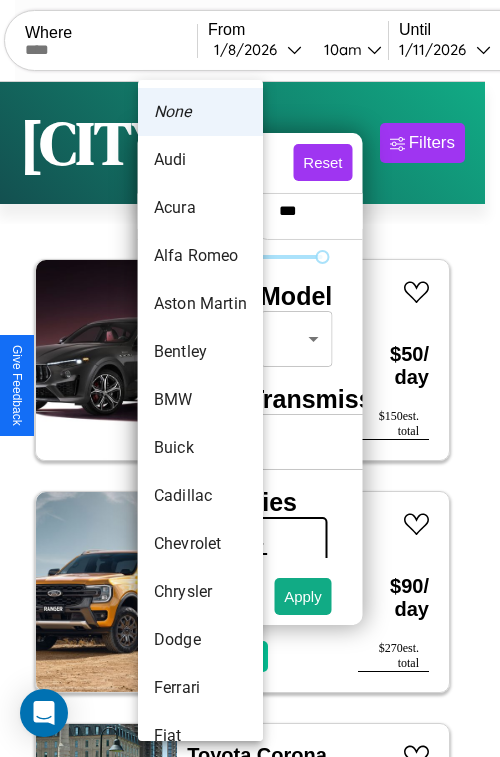click on "Alfa Romeo" at bounding box center [200, 256] 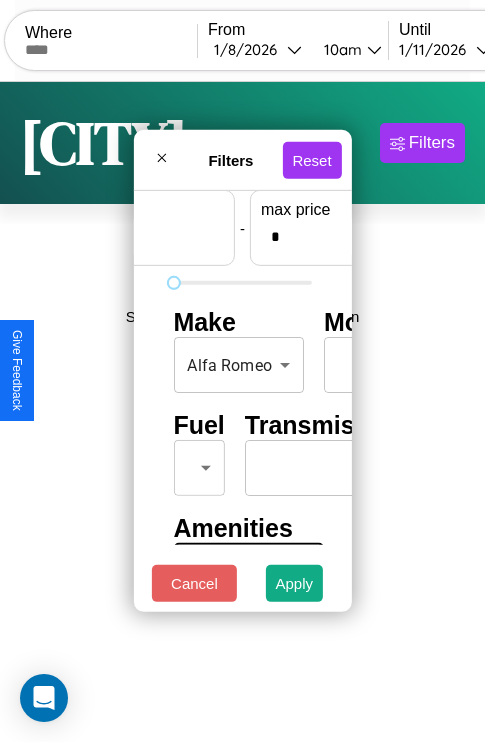 scroll, scrollTop: 59, scrollLeft: 124, axis: both 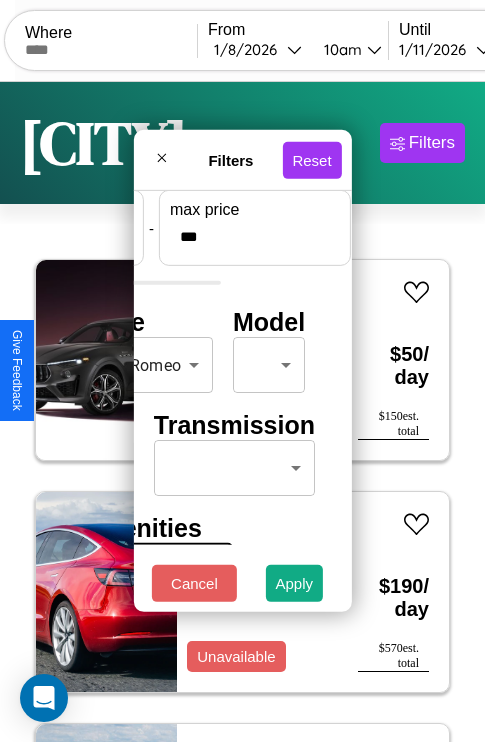 type on "***" 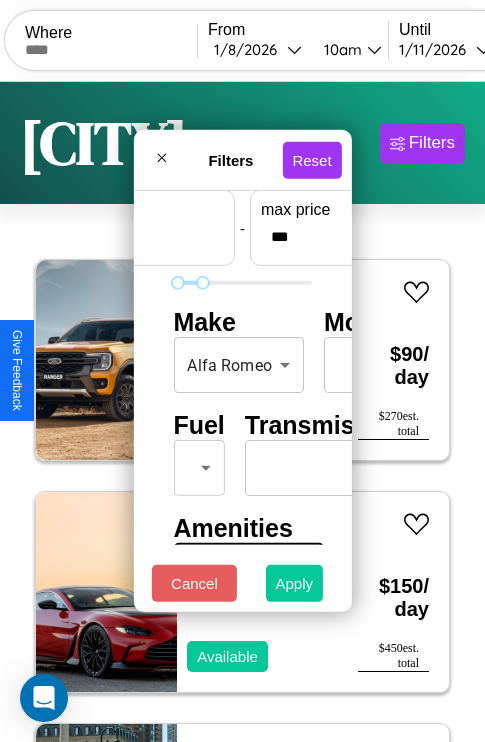 type on "**" 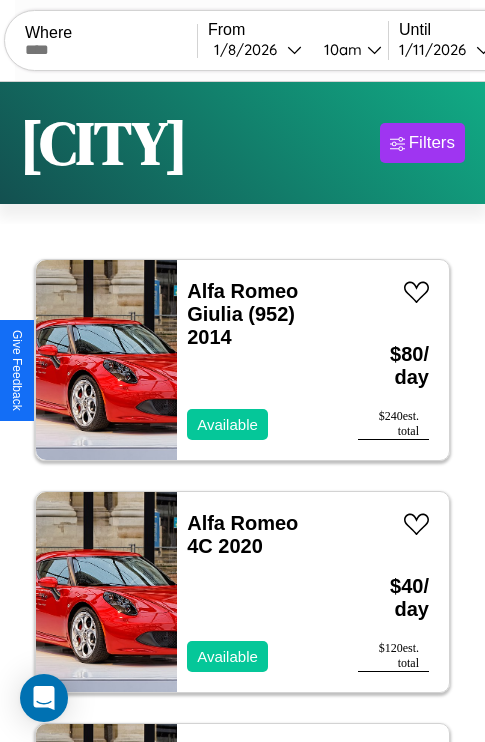 scroll, scrollTop: 66, scrollLeft: 0, axis: vertical 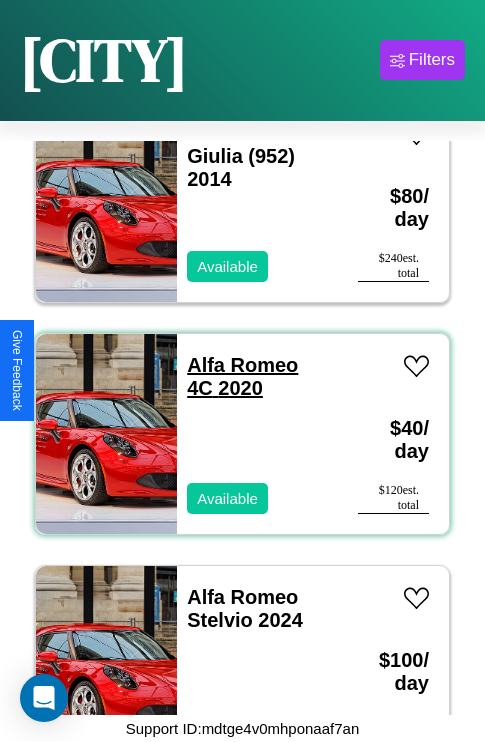 click on "Alfa Romeo 4C 2020" at bounding box center [242, 376] 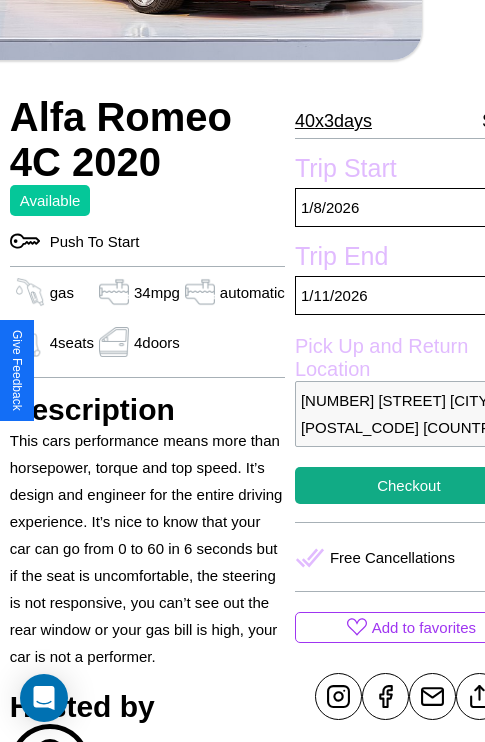 scroll, scrollTop: 458, scrollLeft: 84, axis: both 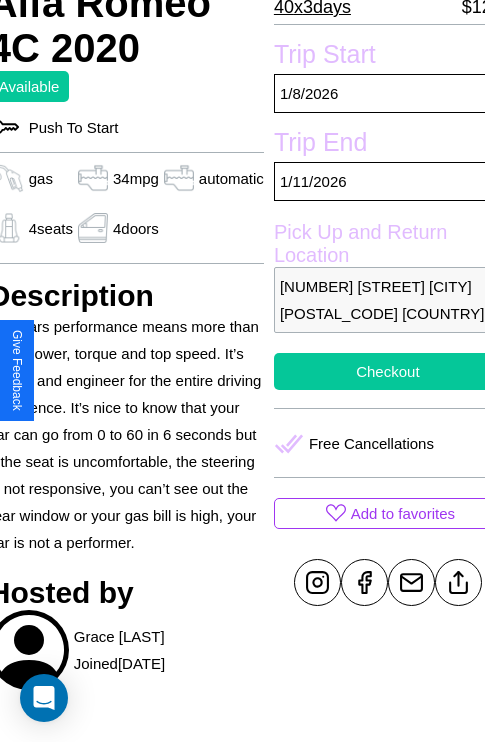 click on "Checkout" at bounding box center (388, 371) 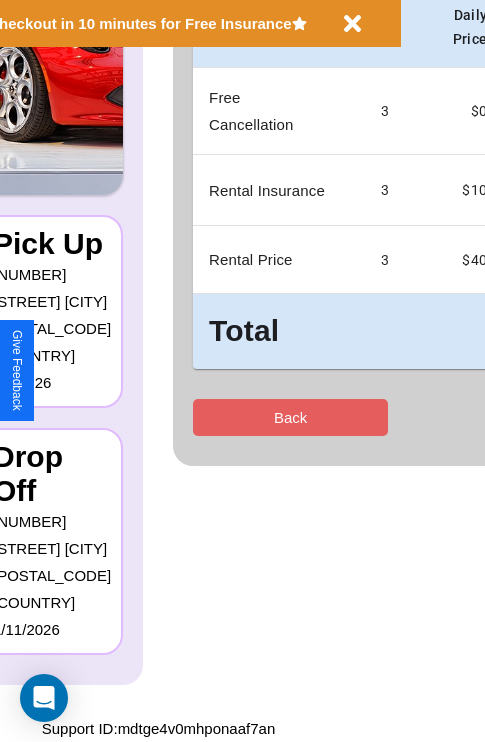 scroll, scrollTop: 0, scrollLeft: 0, axis: both 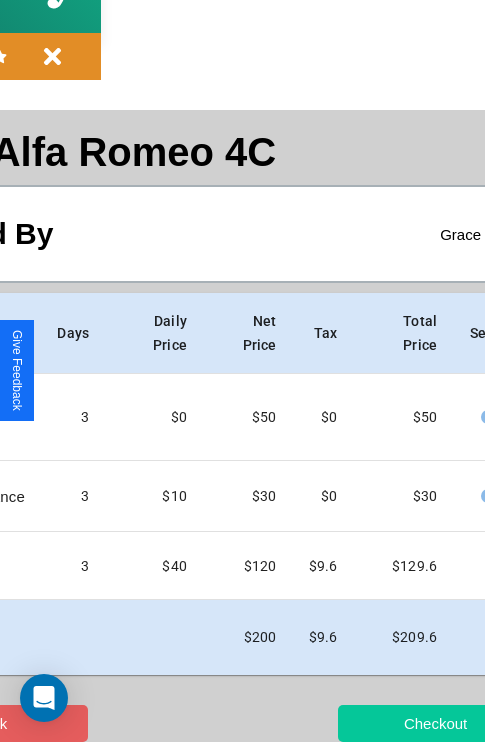click on "Checkout" at bounding box center [435, 723] 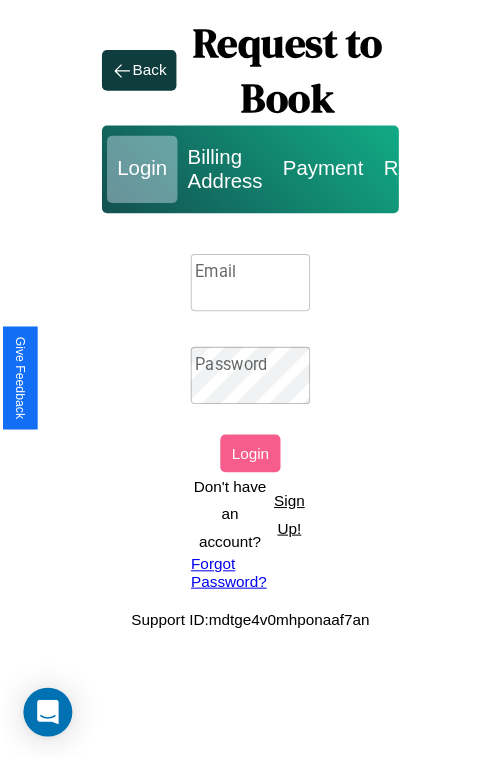 scroll, scrollTop: 0, scrollLeft: 0, axis: both 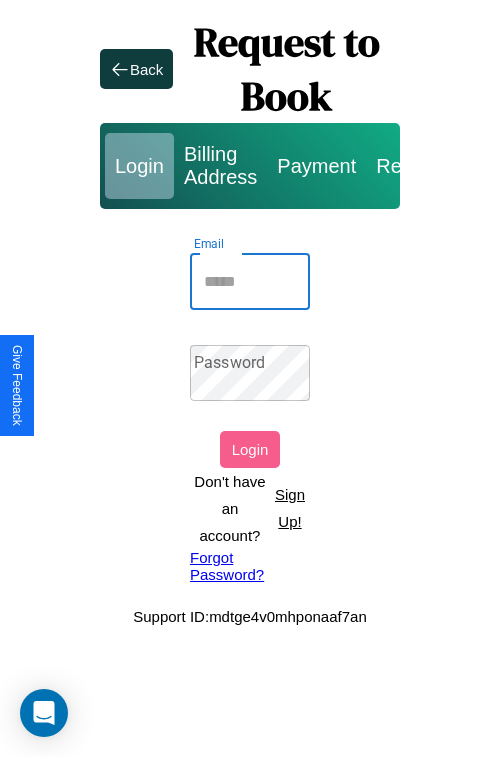 click on "Email" at bounding box center [250, 282] 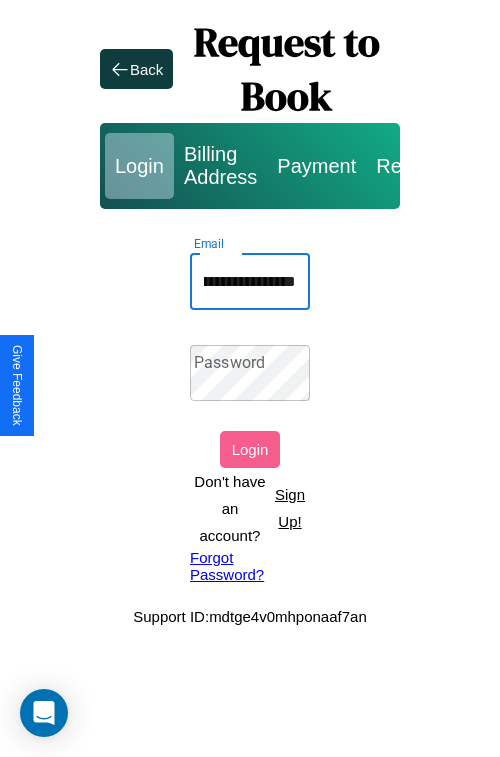 scroll, scrollTop: 0, scrollLeft: 118, axis: horizontal 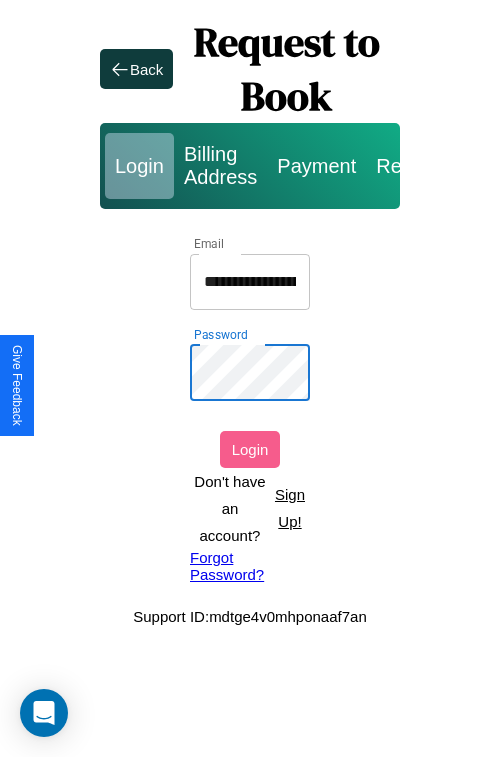 click on "Login" at bounding box center (250, 449) 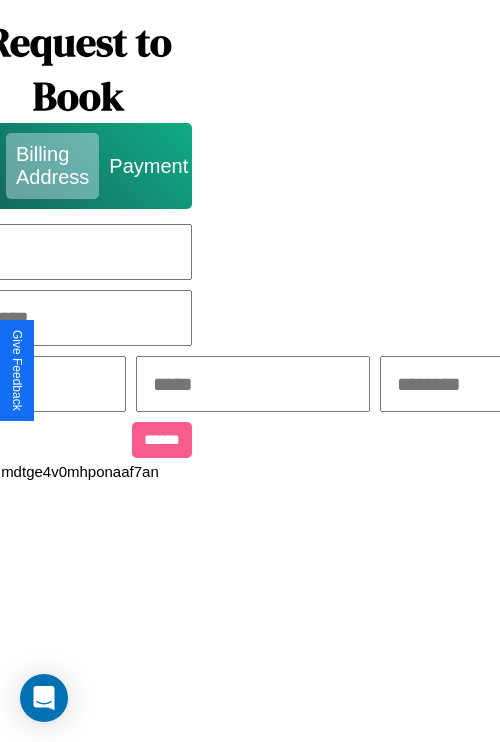 scroll, scrollTop: 0, scrollLeft: 517, axis: horizontal 